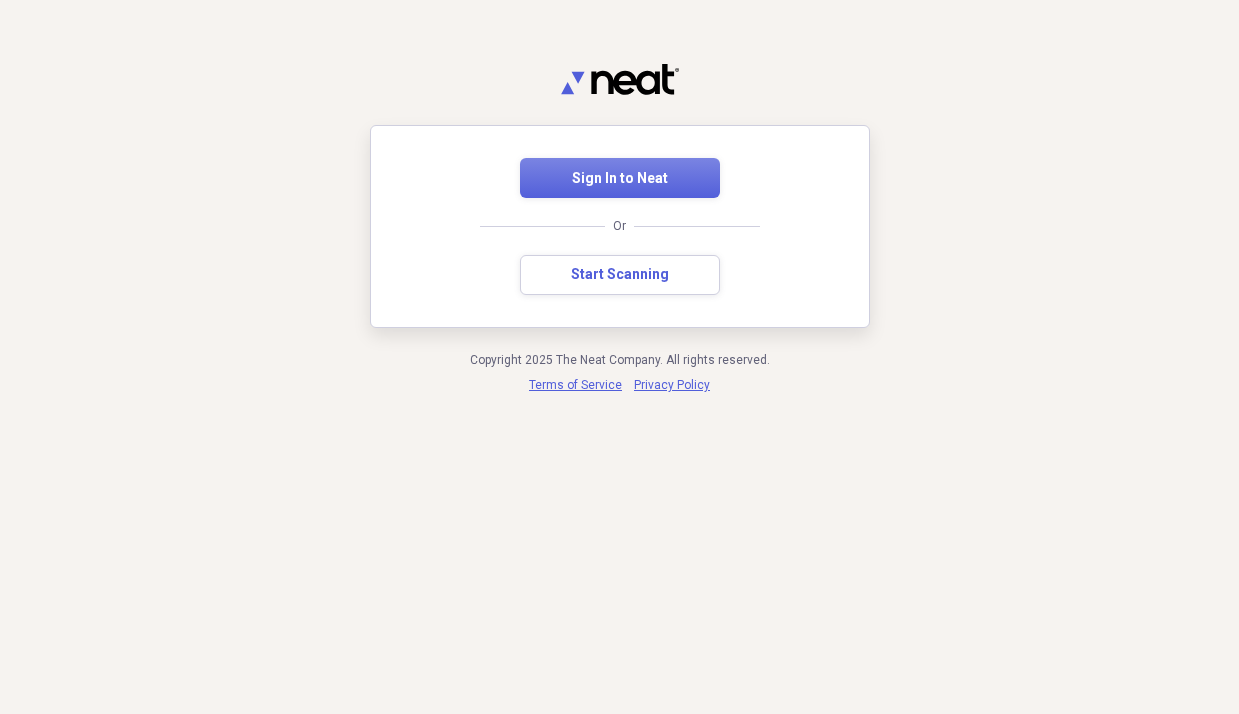 scroll, scrollTop: 0, scrollLeft: 0, axis: both 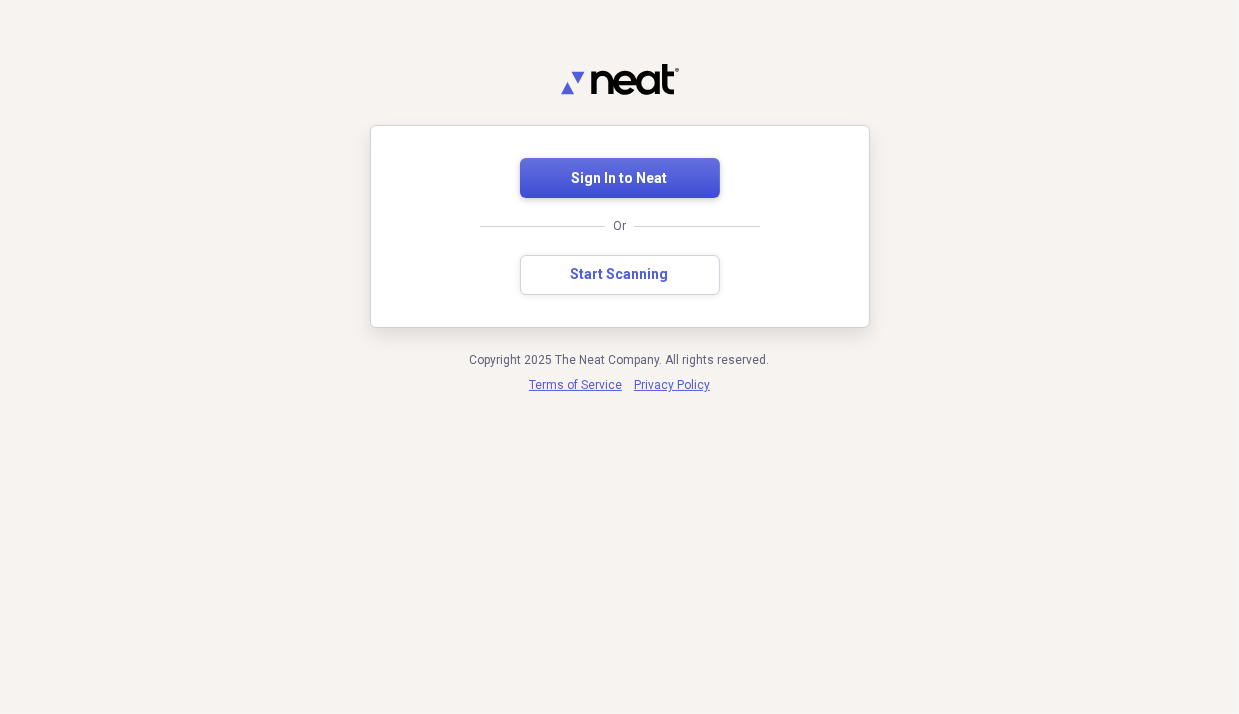 click on "Sign In to Neat" at bounding box center (620, 179) 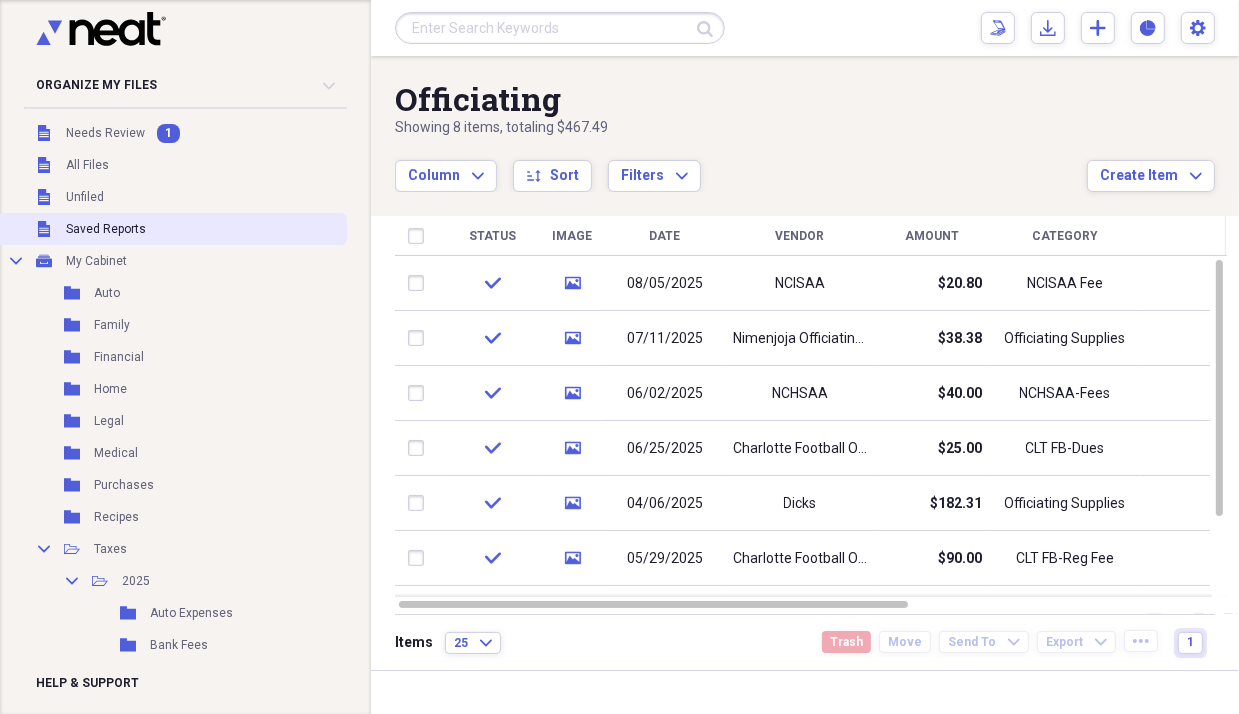 drag, startPoint x: 116, startPoint y: 136, endPoint x: 246, endPoint y: 230, distance: 160.42444 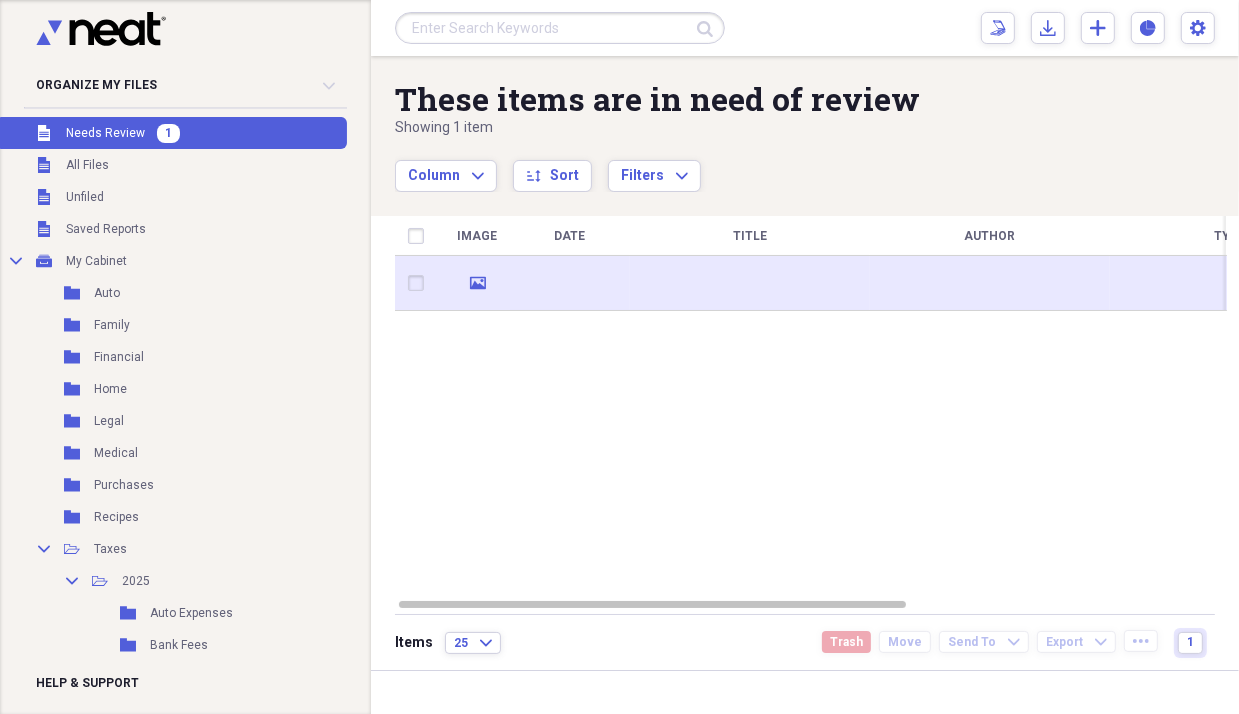 drag, startPoint x: 523, startPoint y: 281, endPoint x: 518, endPoint y: 293, distance: 13 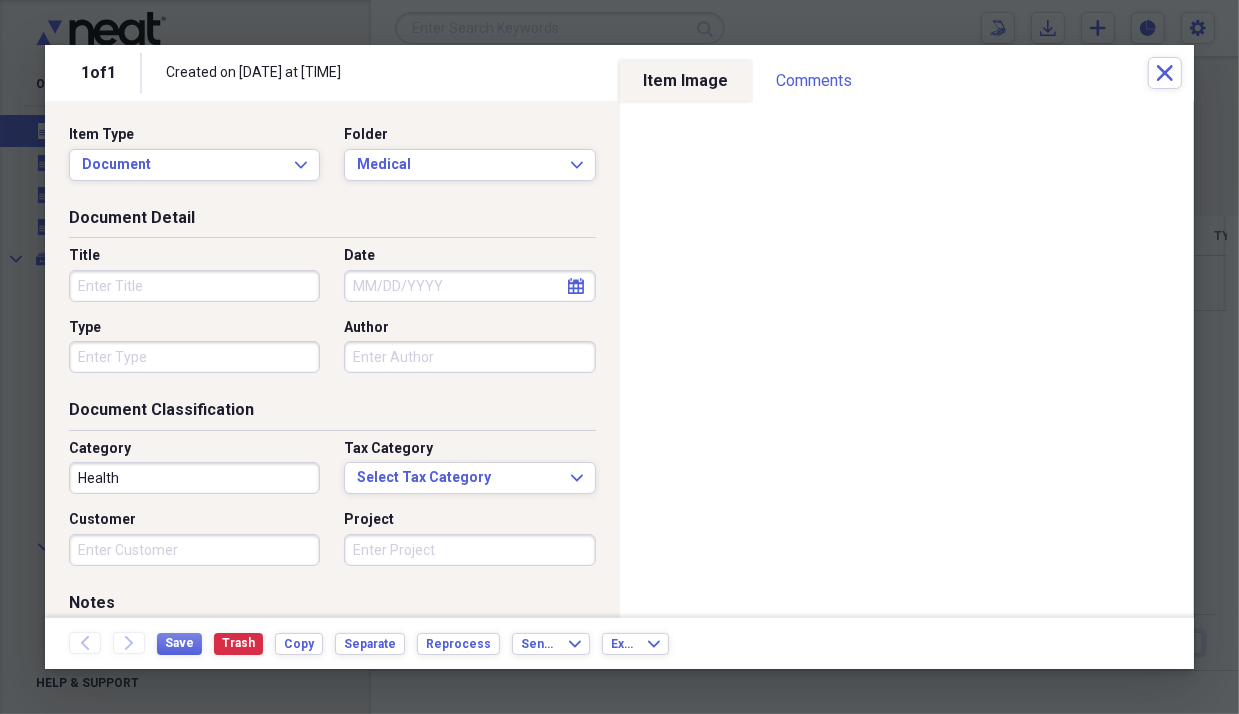 click on "Title" at bounding box center (194, 286) 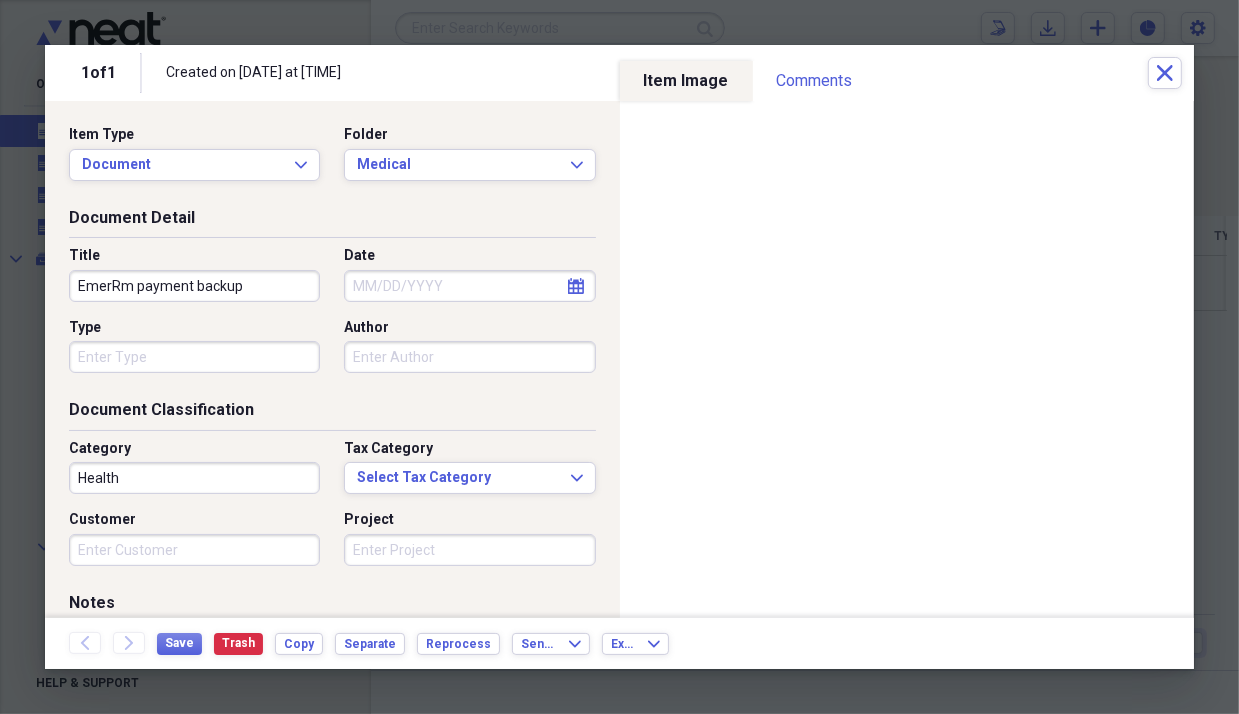 type on "EmerRm payment backup" 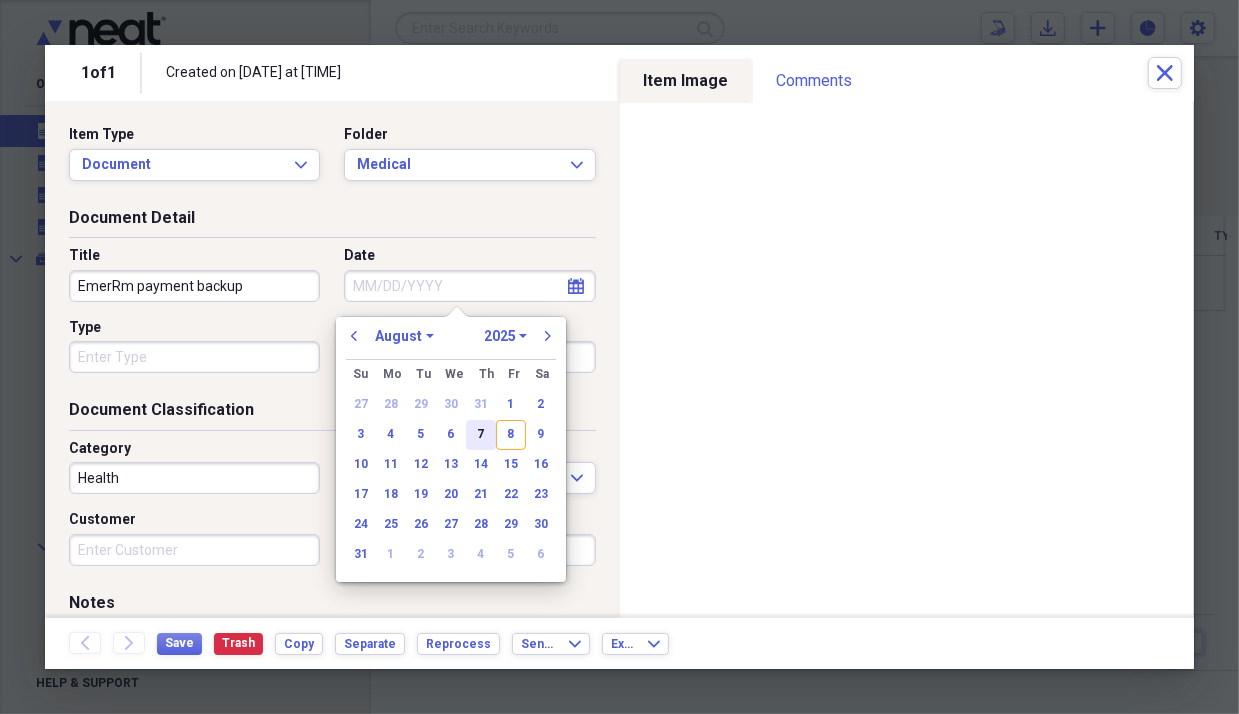 click on "7" at bounding box center (481, 435) 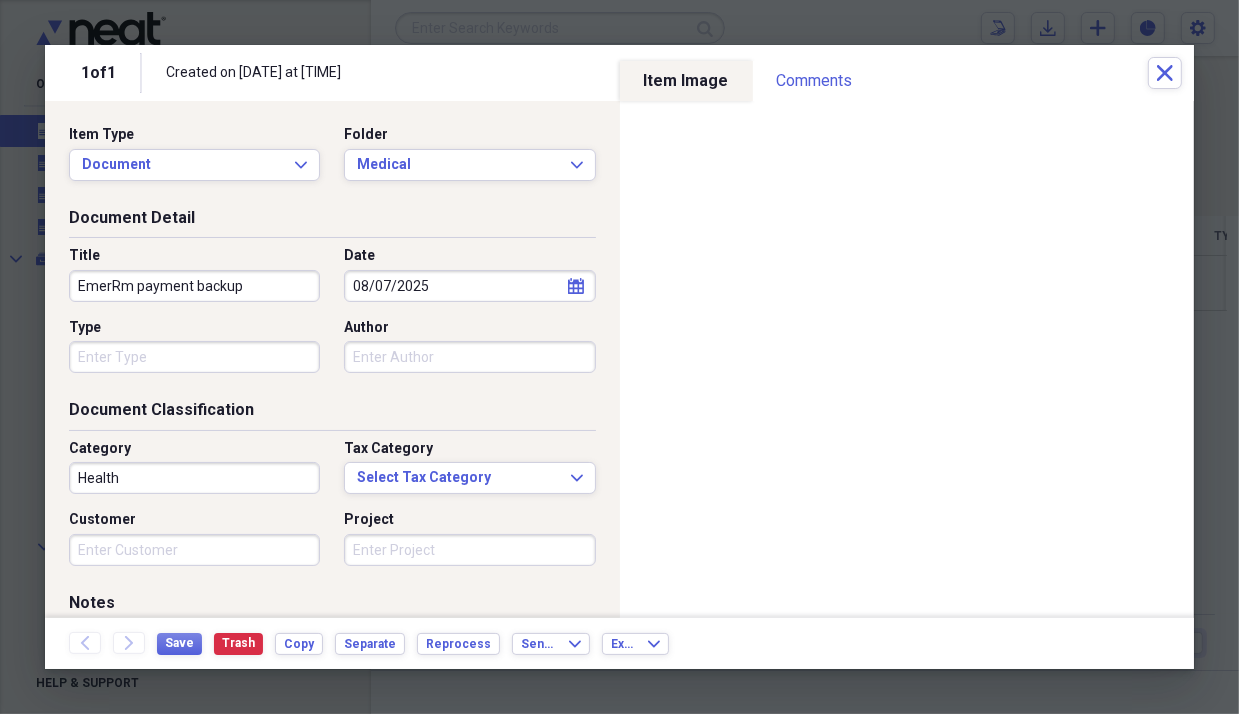 click on "Type" at bounding box center [194, 357] 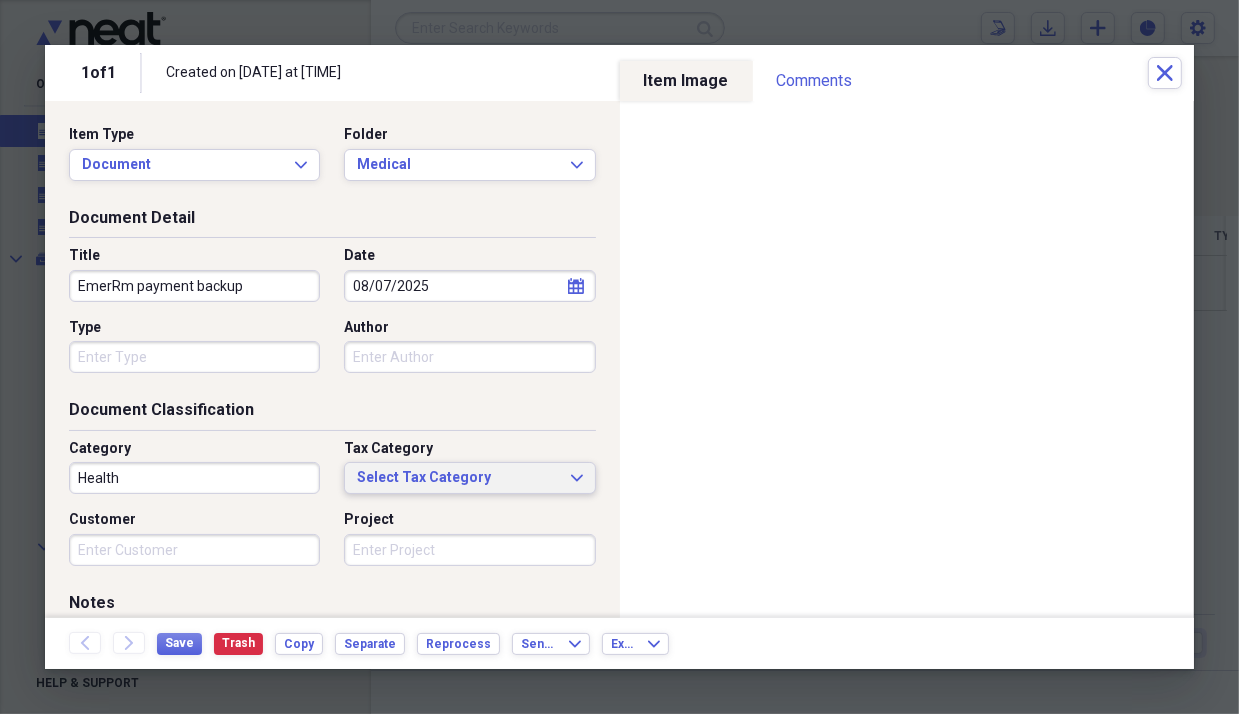 click on "Select Tax Category" at bounding box center (457, 478) 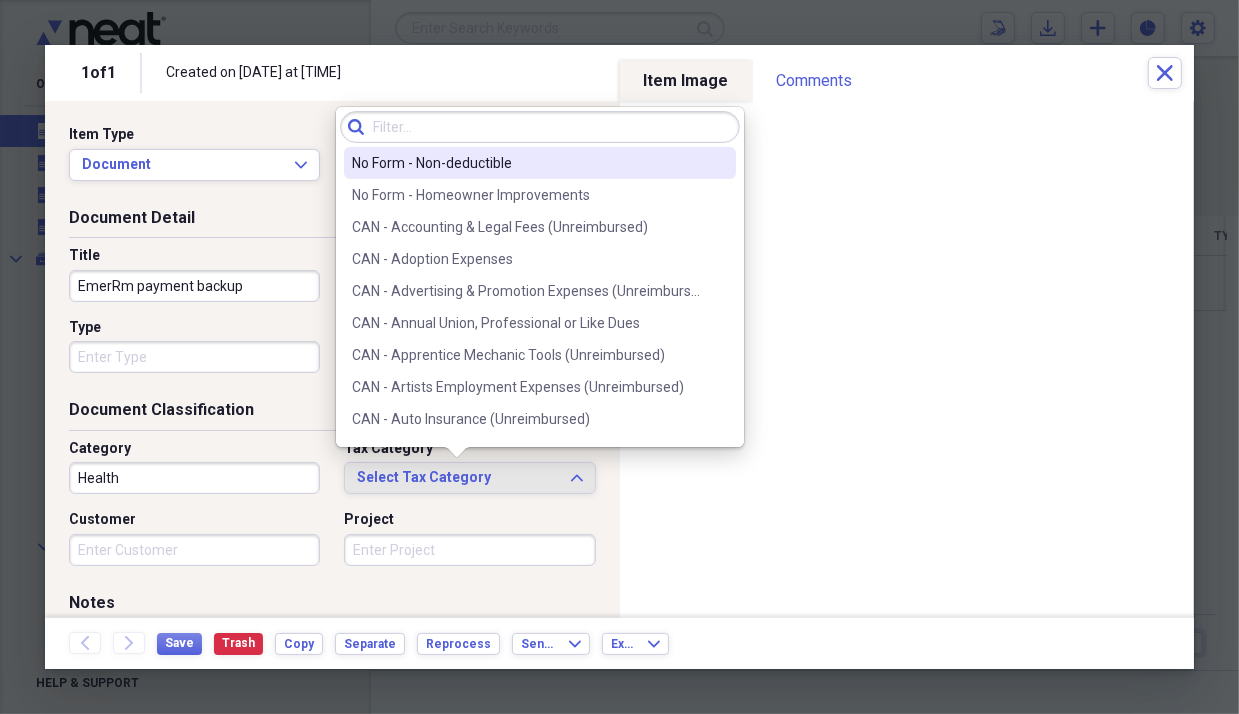 click on "No Form - Non-deductible" at bounding box center [528, 163] 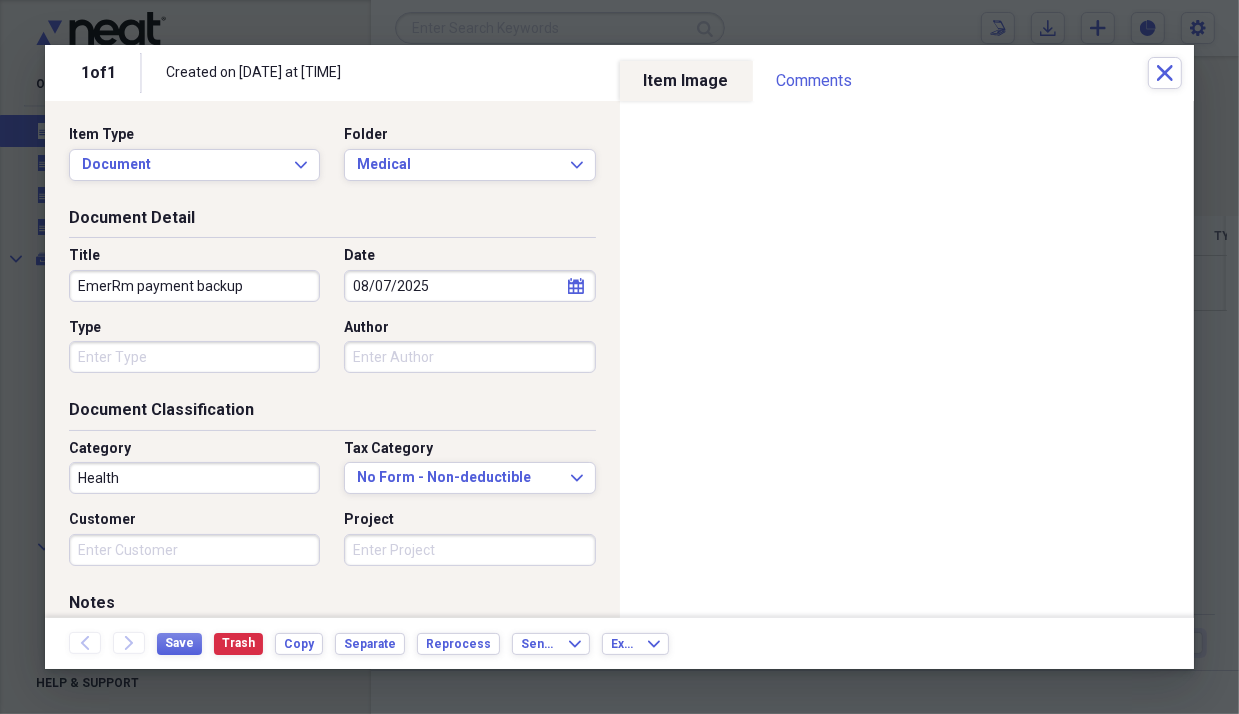 click on "Type" at bounding box center (194, 357) 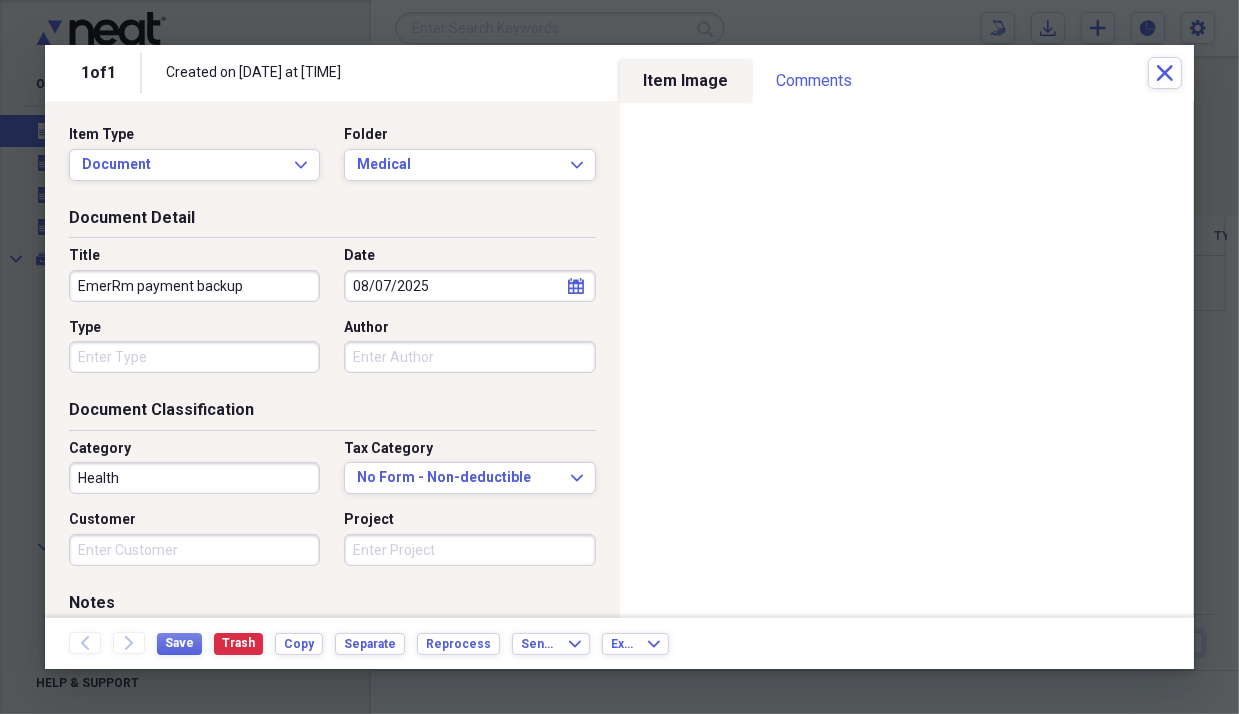 click on "Author" at bounding box center (469, 357) 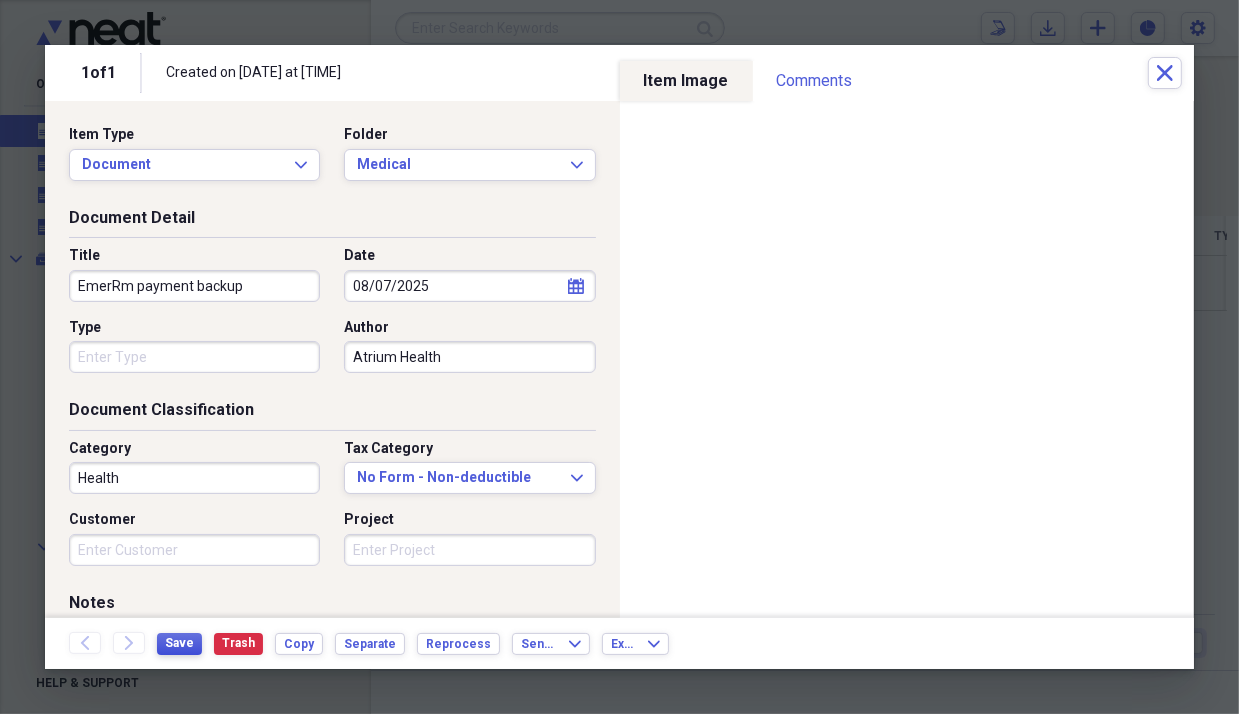 type on "Atrium Health" 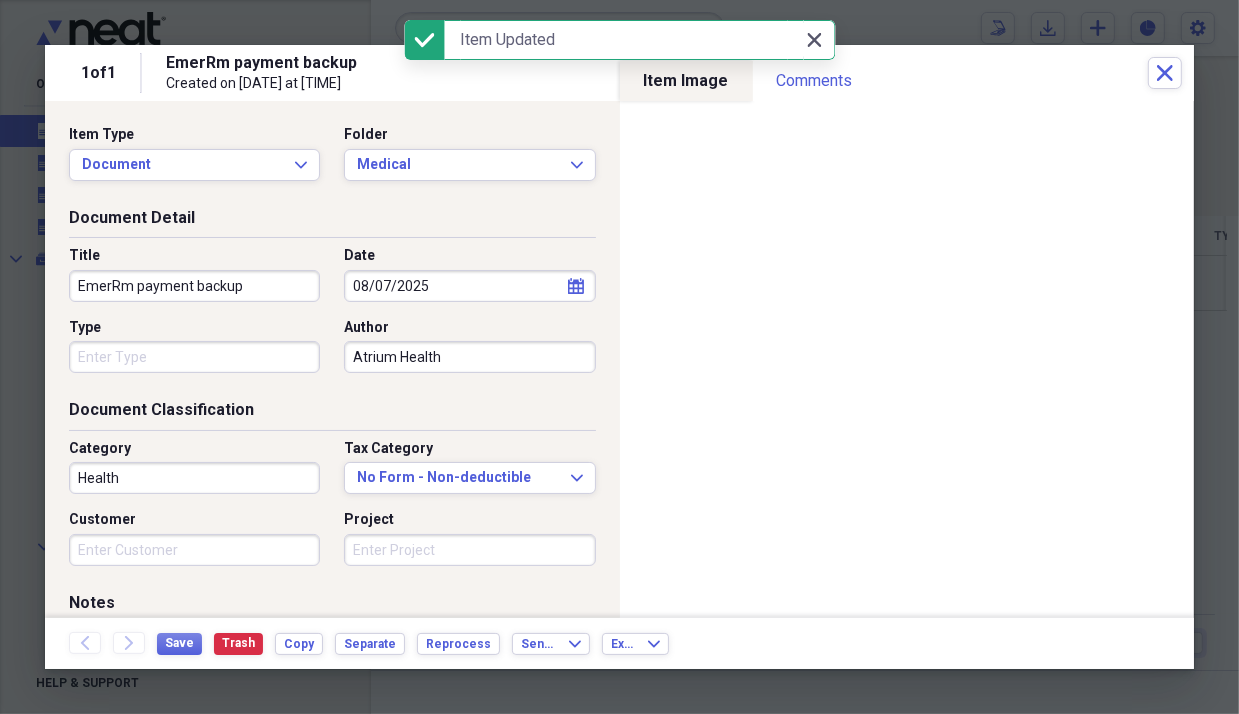 click 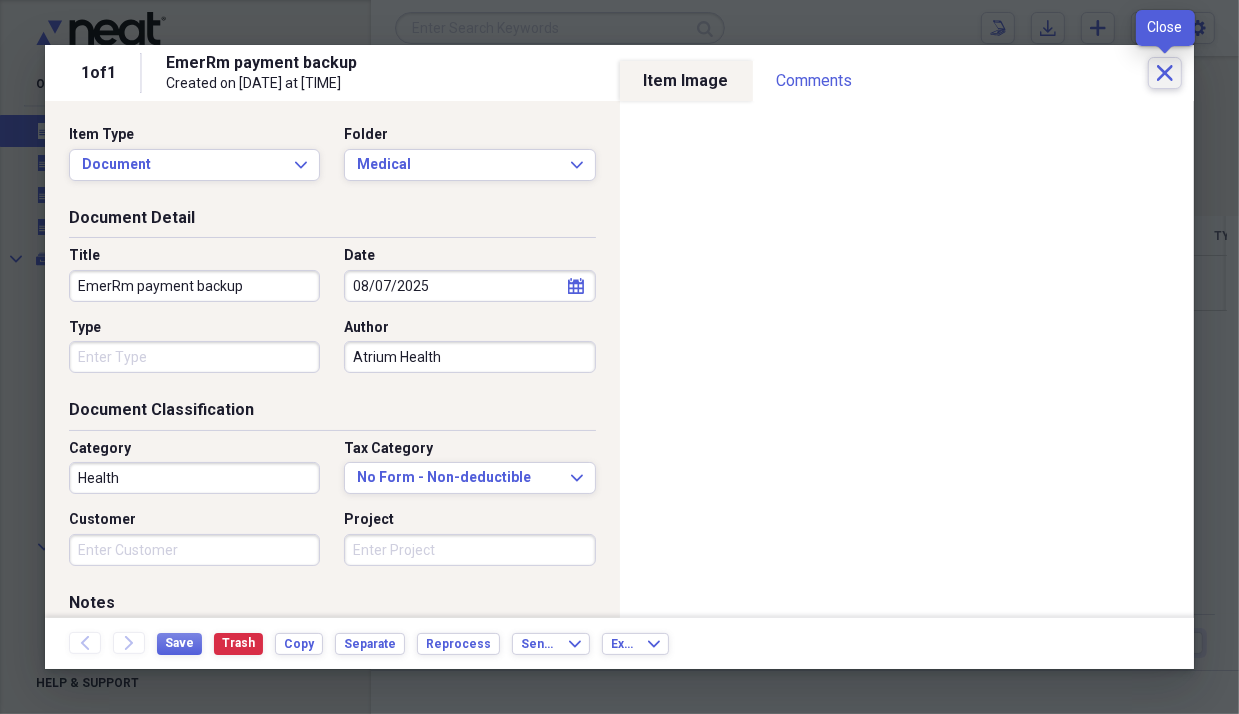 click on "Close" 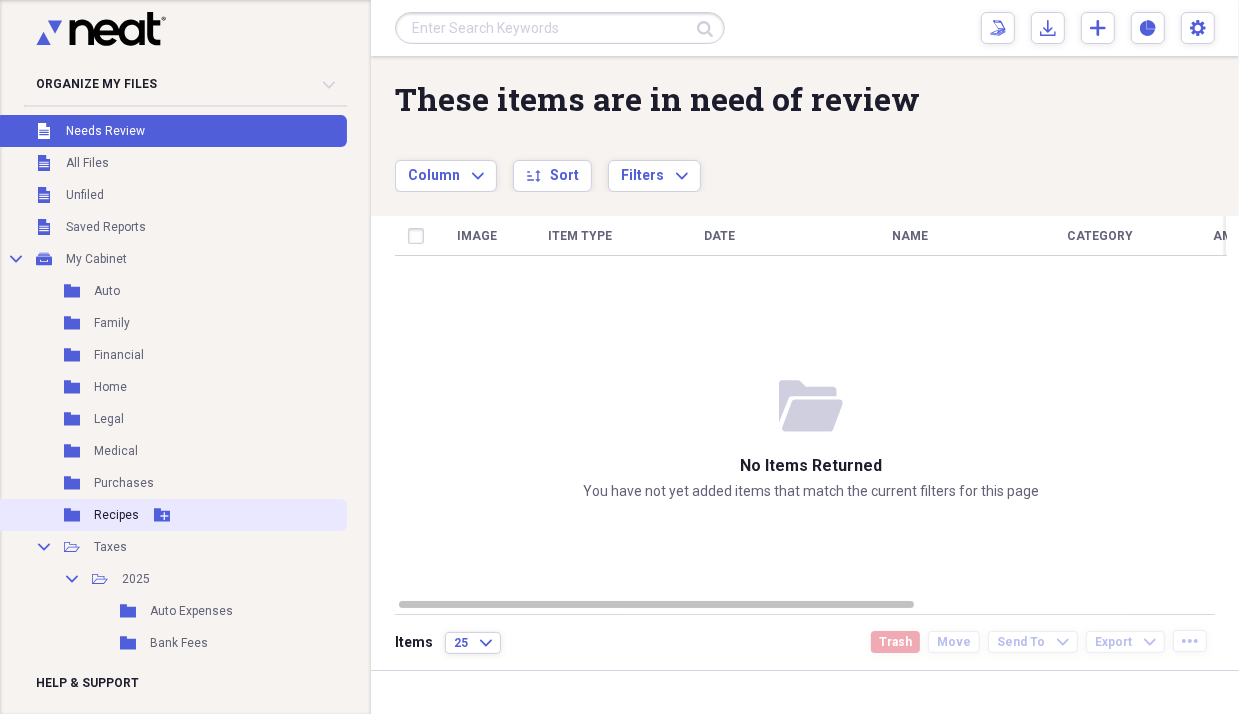 scroll, scrollTop: 182, scrollLeft: 0, axis: vertical 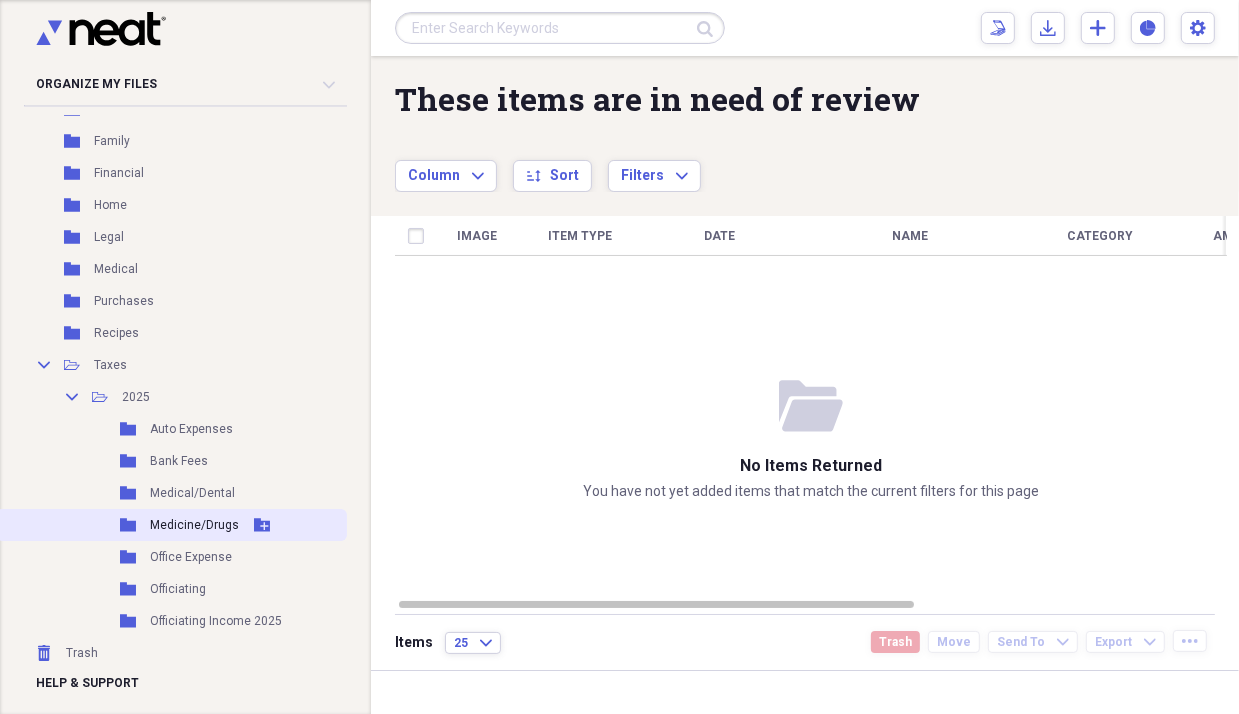 click on "Medicine/Drugs" at bounding box center [194, 525] 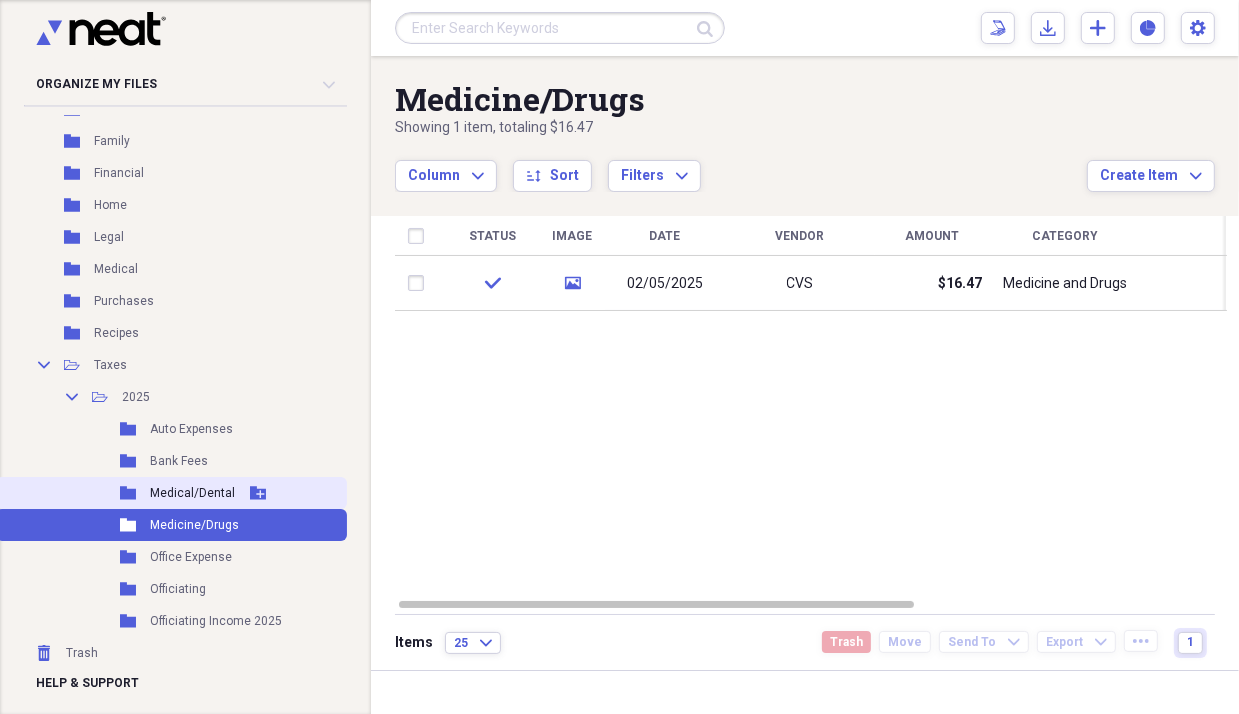 click on "Medical/Dental" at bounding box center [192, 493] 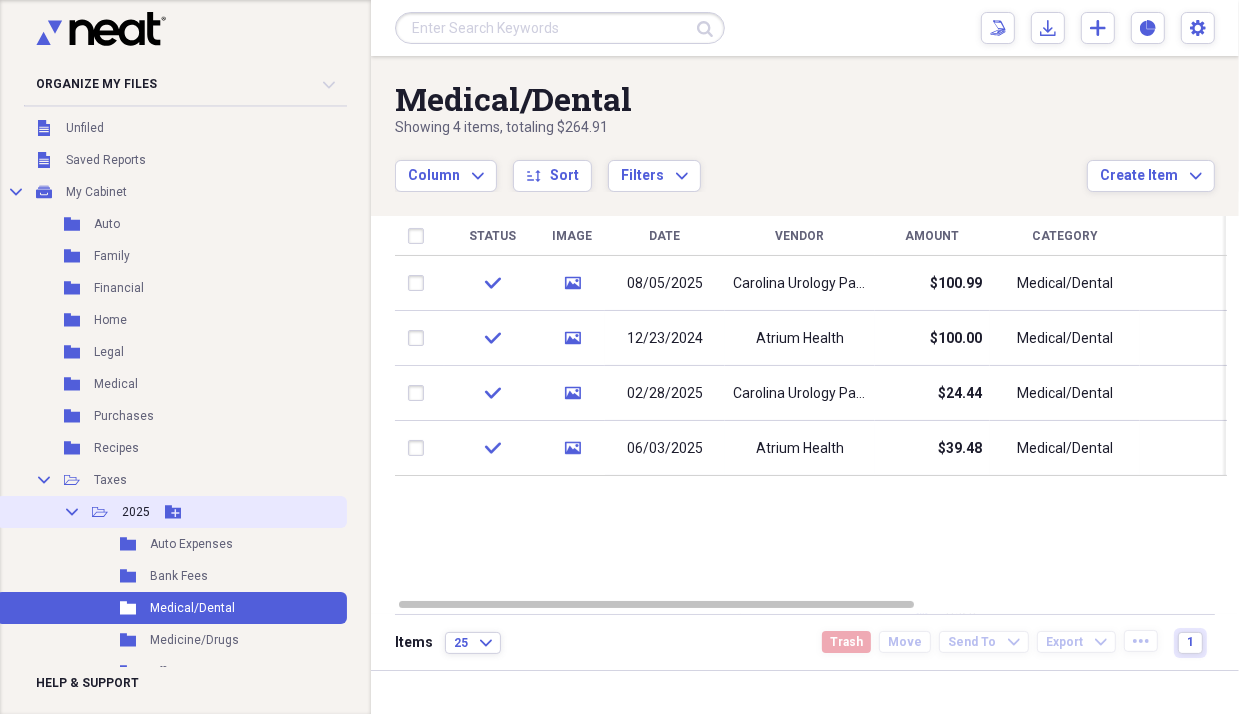 scroll, scrollTop: 0, scrollLeft: 0, axis: both 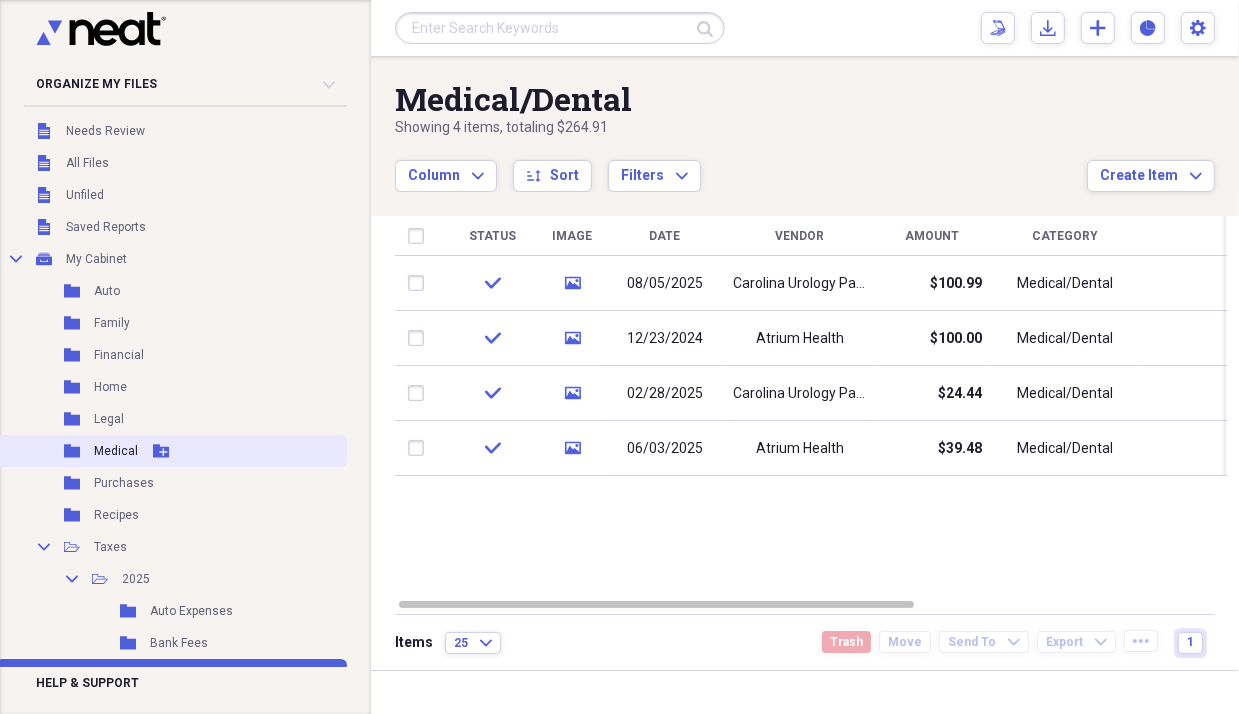 click on "Folder Medical Add Folder" at bounding box center (171, 451) 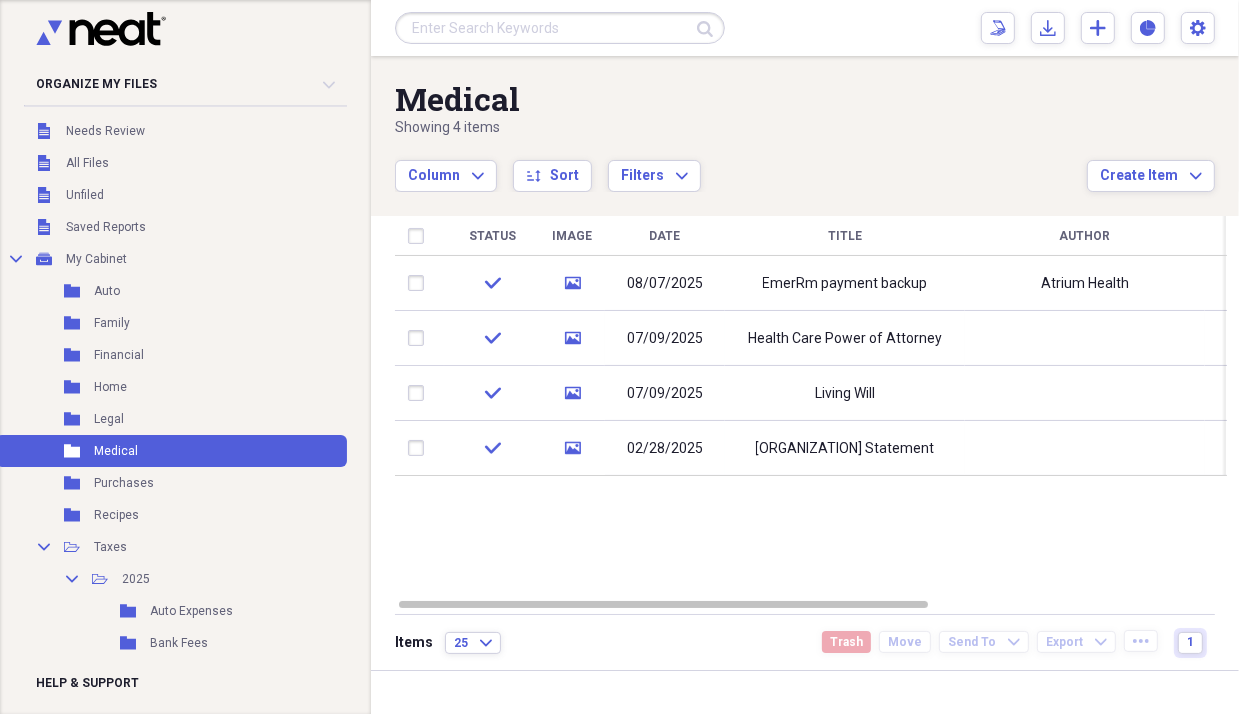click on "Created on [DATE] at [TIME] EmerRm payment backup [ORGANIZATION] Health Health Scan check media [DATE] Will Info Scan check Scan" at bounding box center [619, 357] 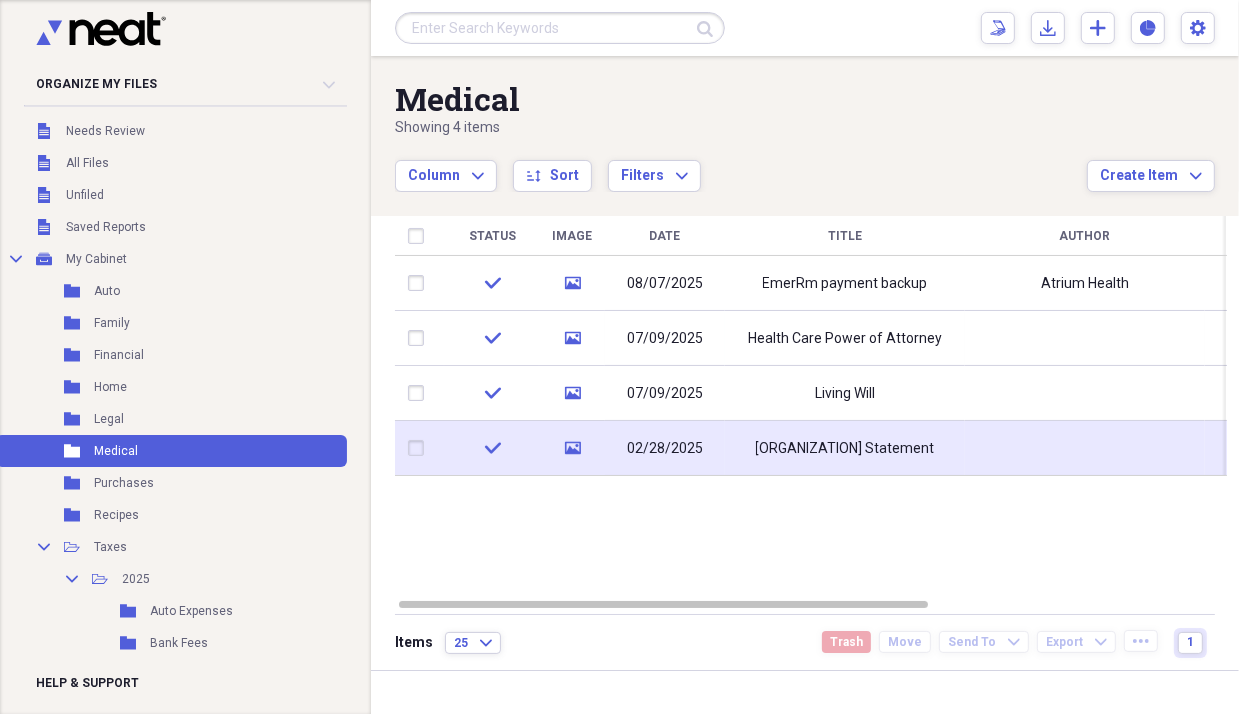 click on "[ORGANIZATION] Statement" at bounding box center (845, 448) 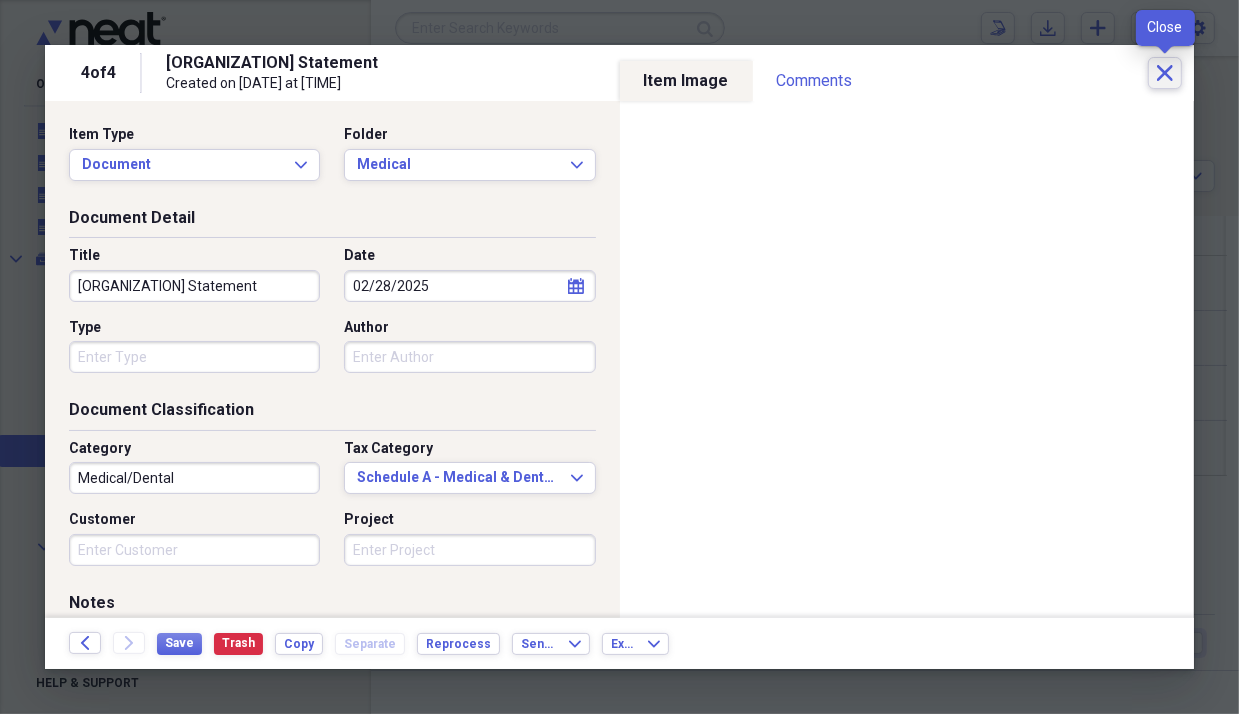 click on "Close" at bounding box center (1165, 73) 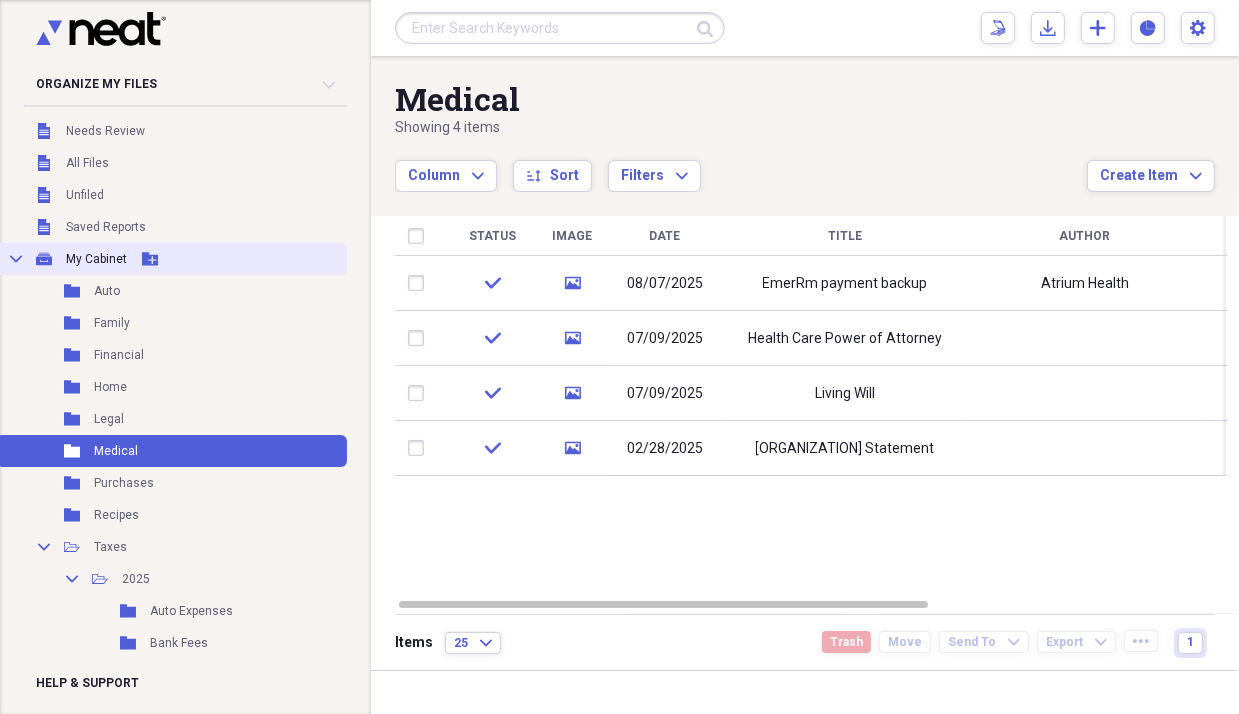 click on "Collapse" 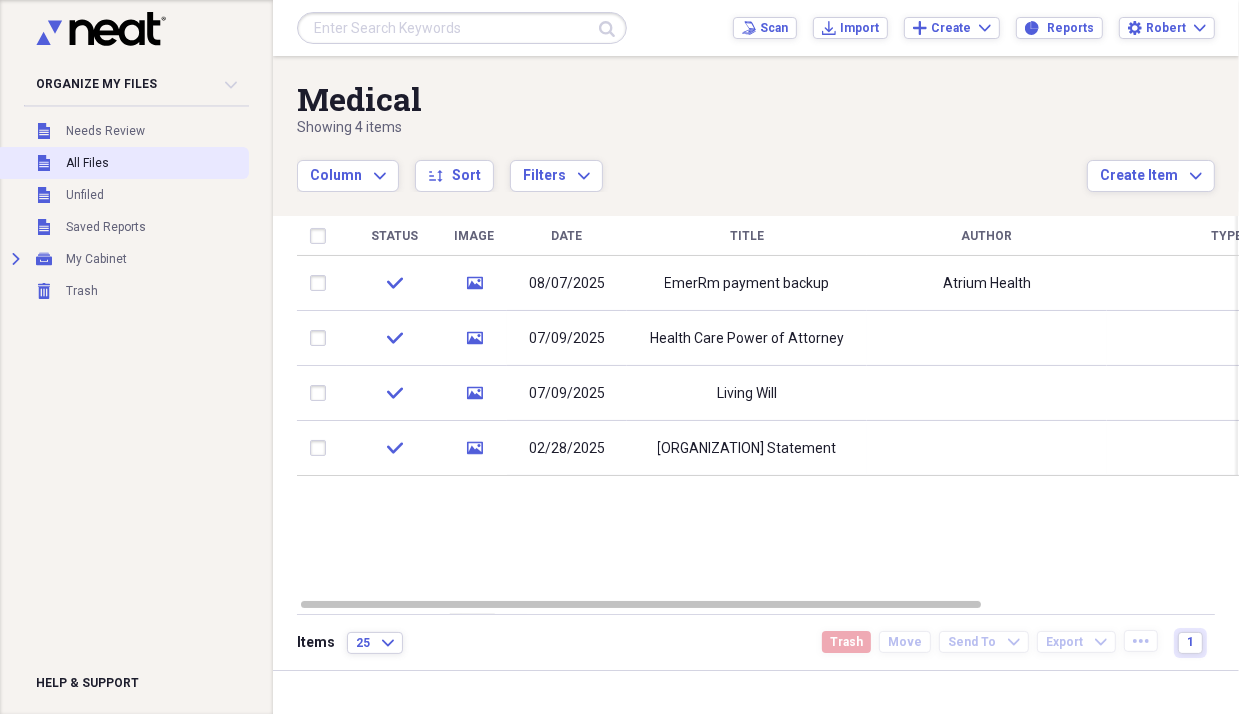 click on "All Files" at bounding box center (87, 163) 